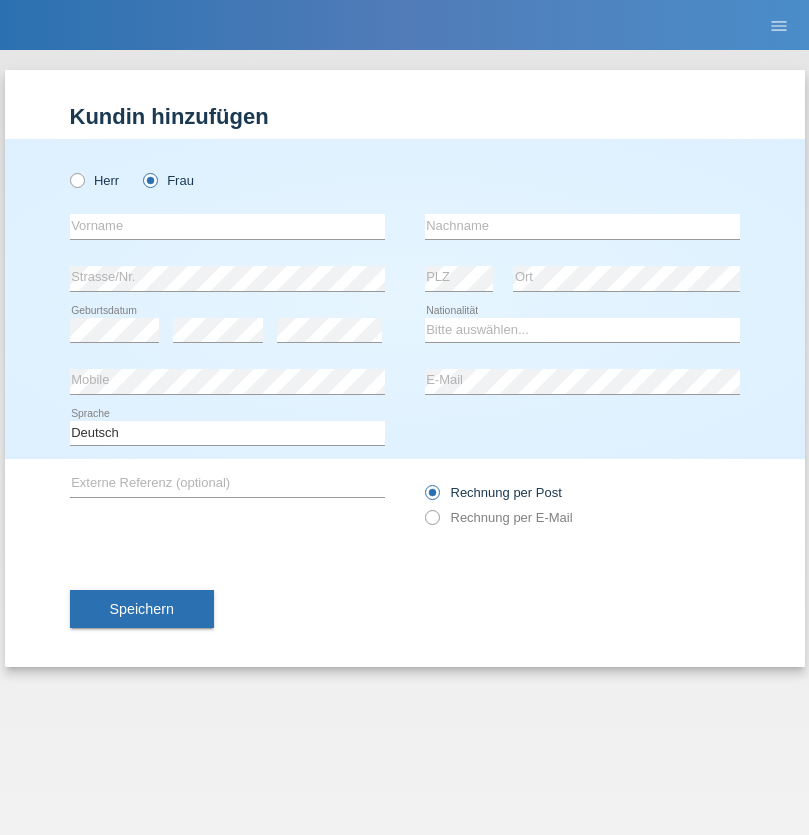 scroll, scrollTop: 0, scrollLeft: 0, axis: both 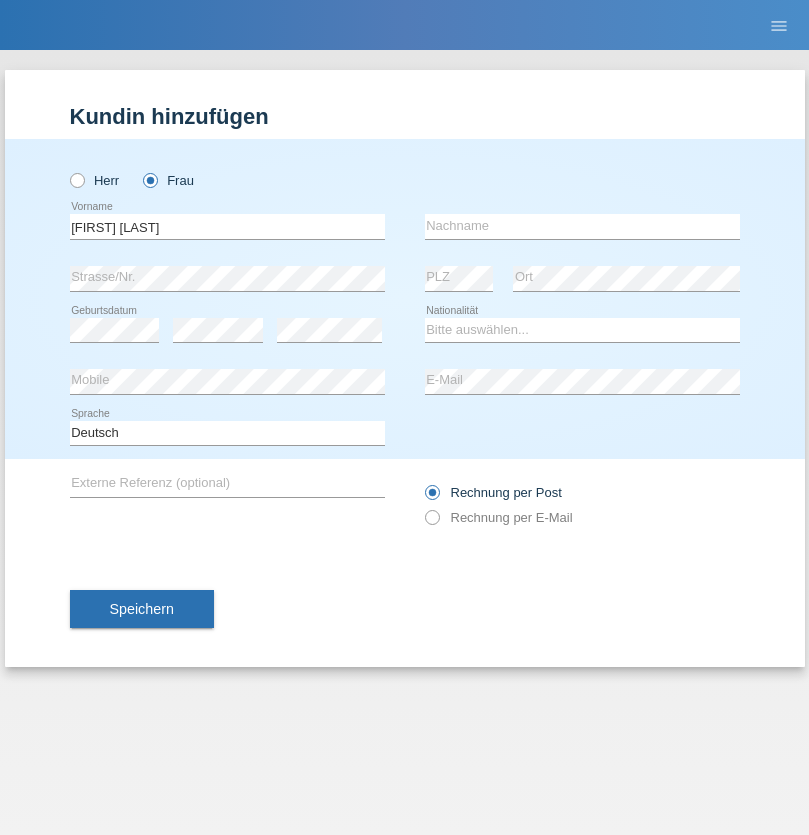 type on "Ana Margarida Varejão" 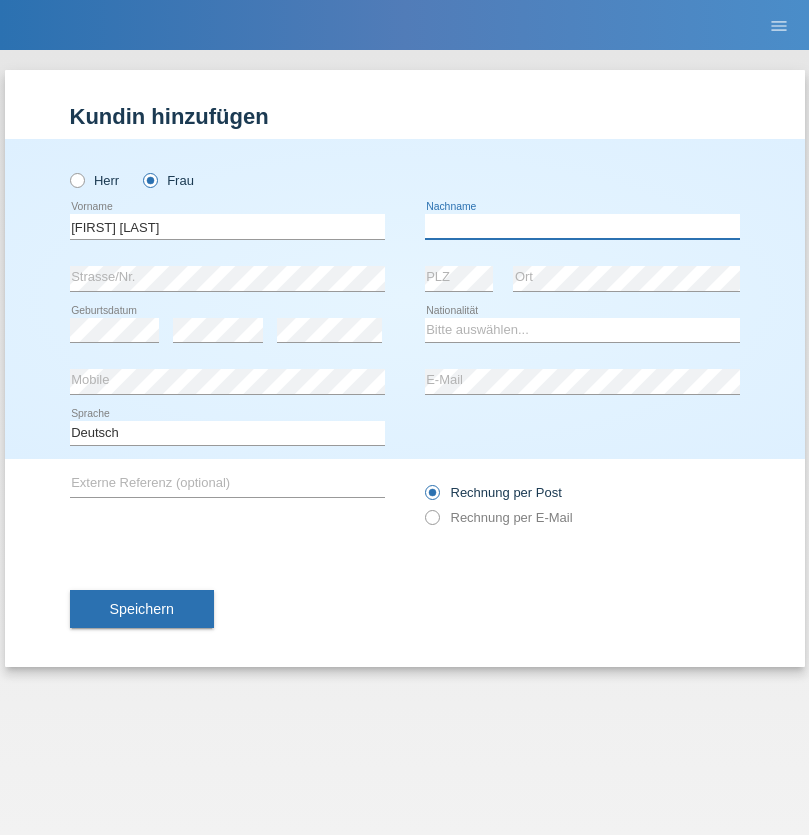 click at bounding box center [582, 226] 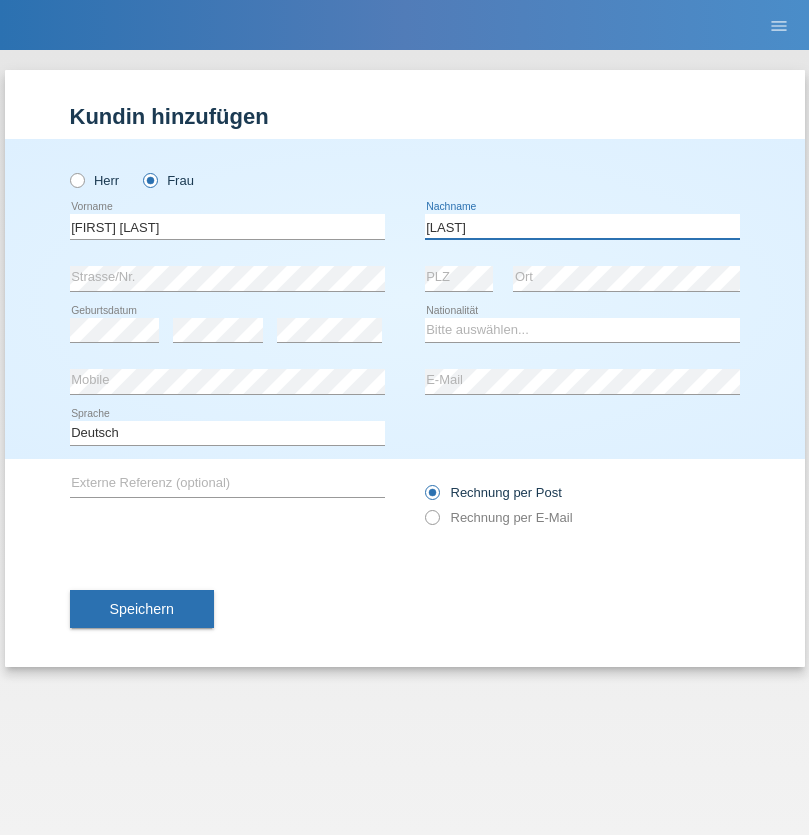 type on "[FIRST] [LAST]" 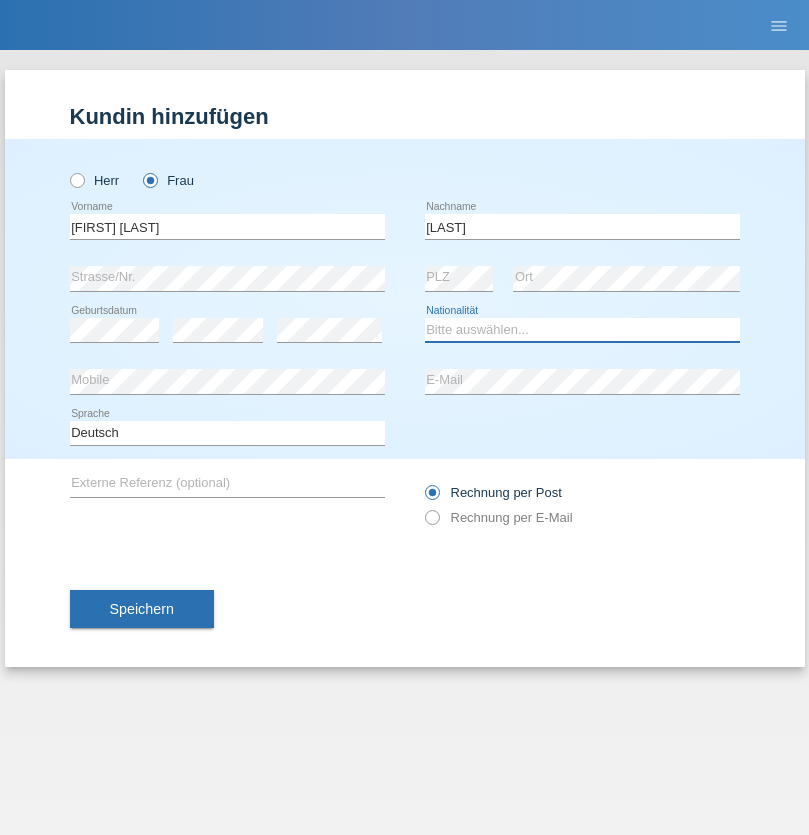 select on "PT" 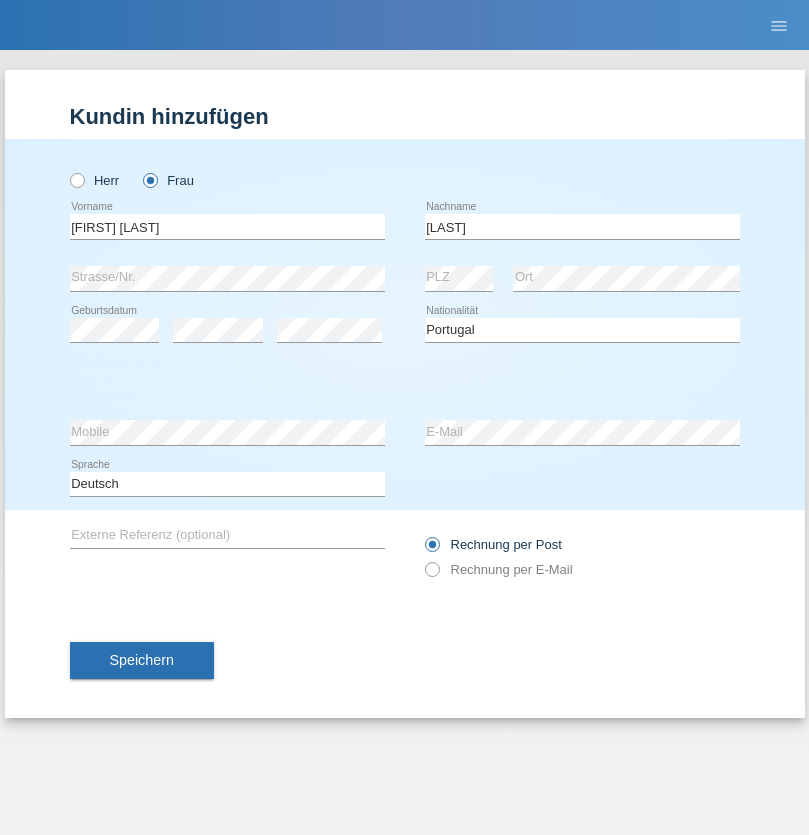 select on "C" 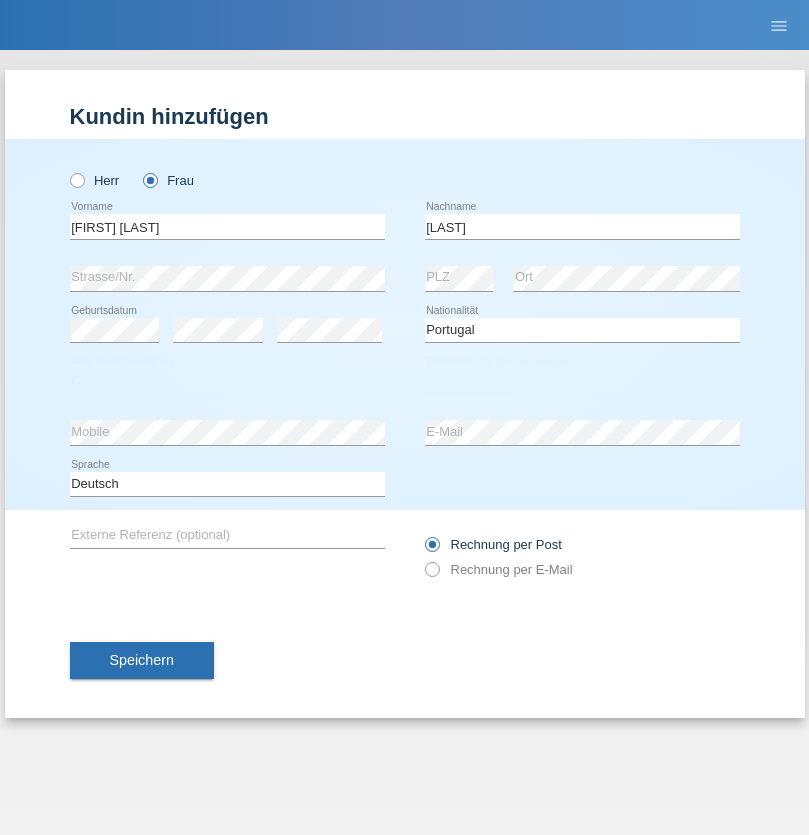 select on "14" 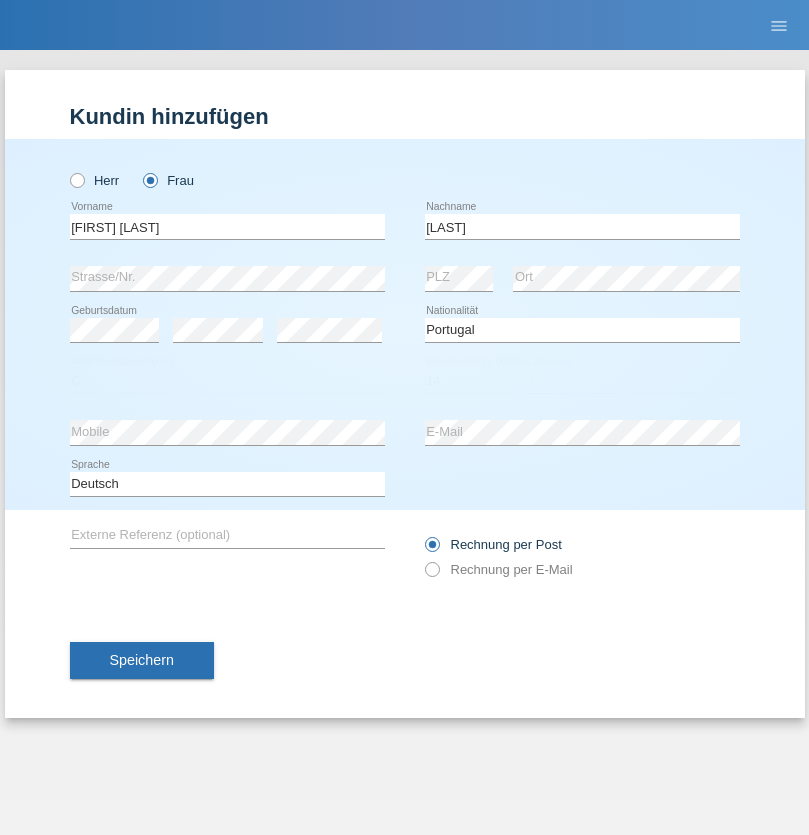 select on "12" 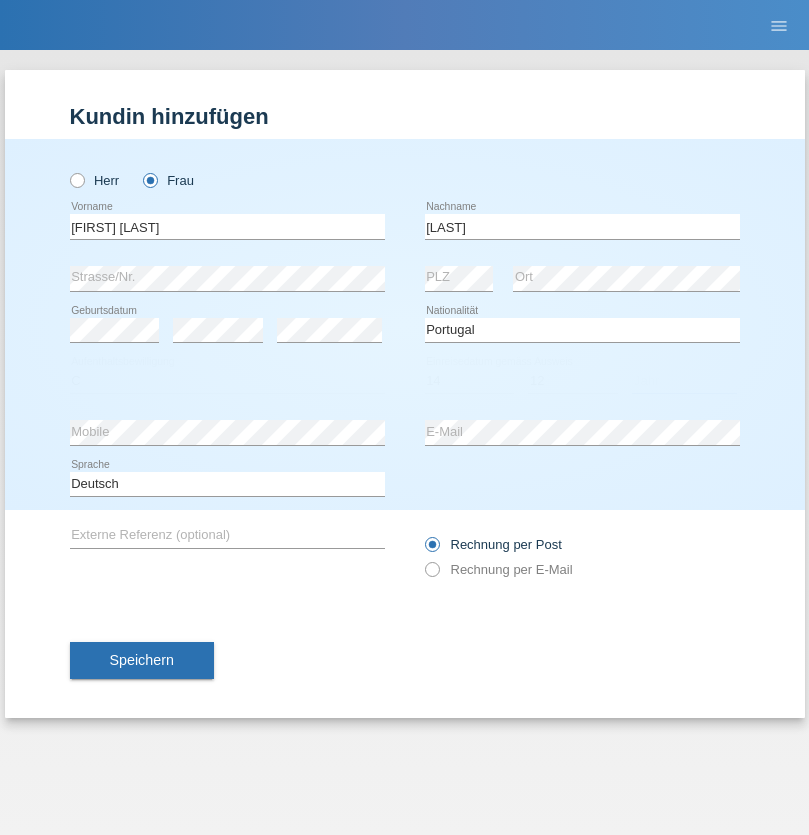 select on "2005" 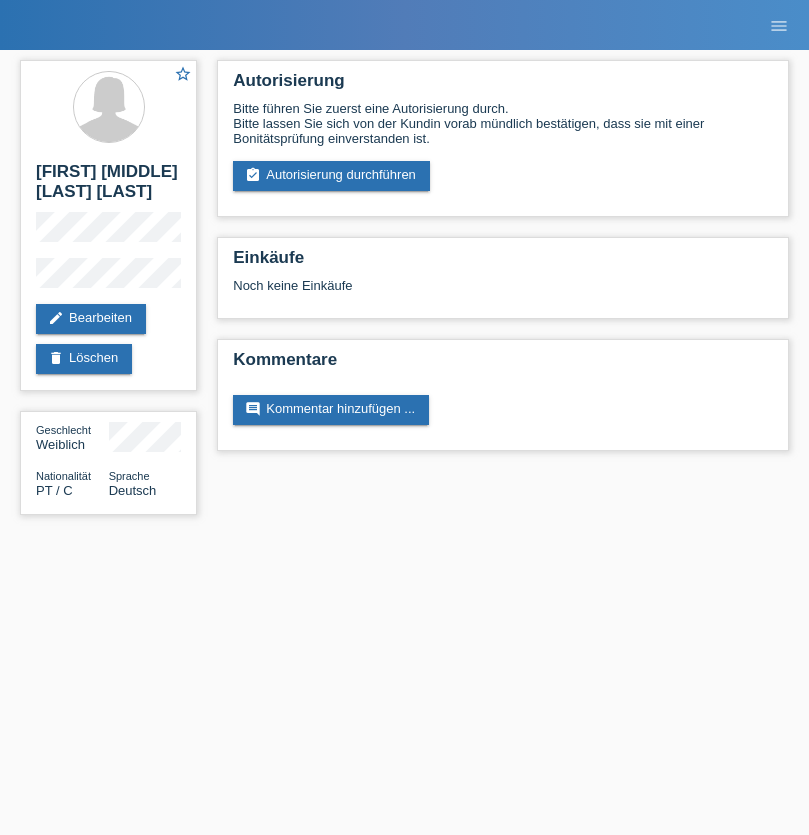 scroll, scrollTop: 0, scrollLeft: 0, axis: both 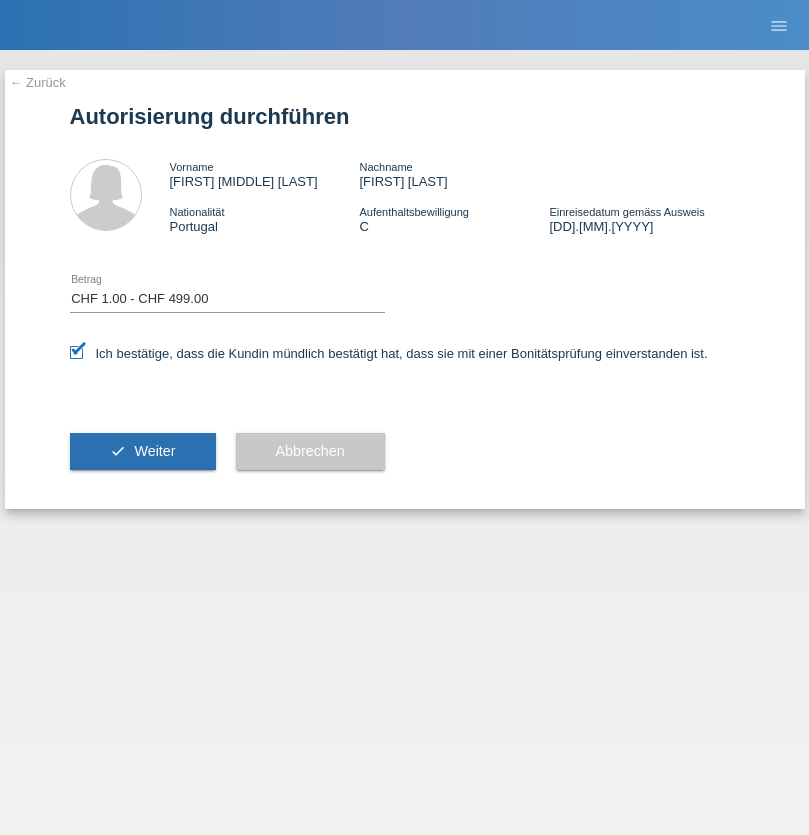select on "1" 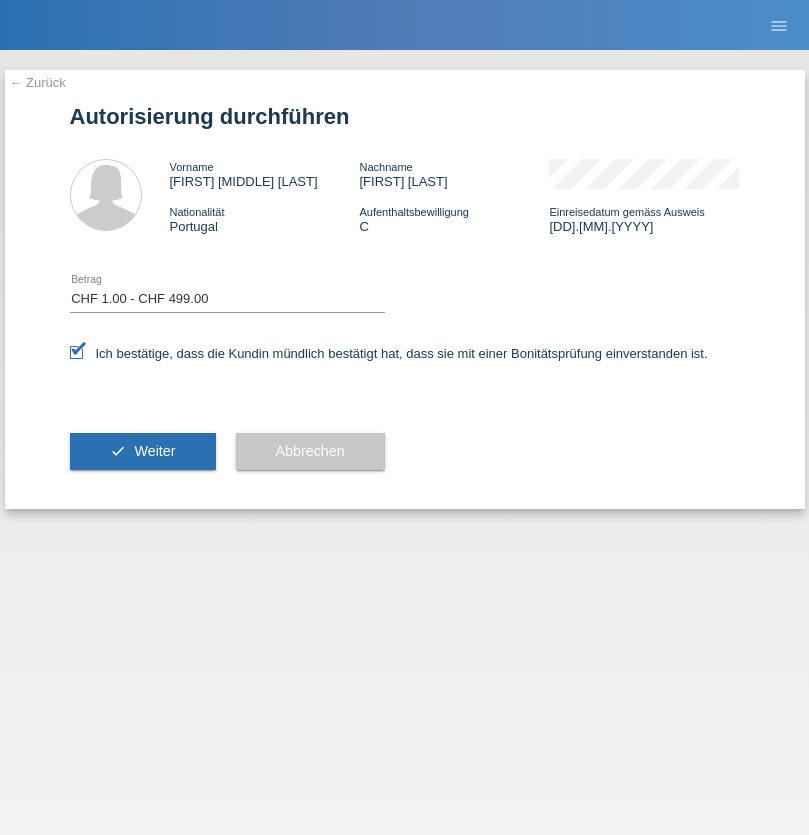 scroll, scrollTop: 0, scrollLeft: 0, axis: both 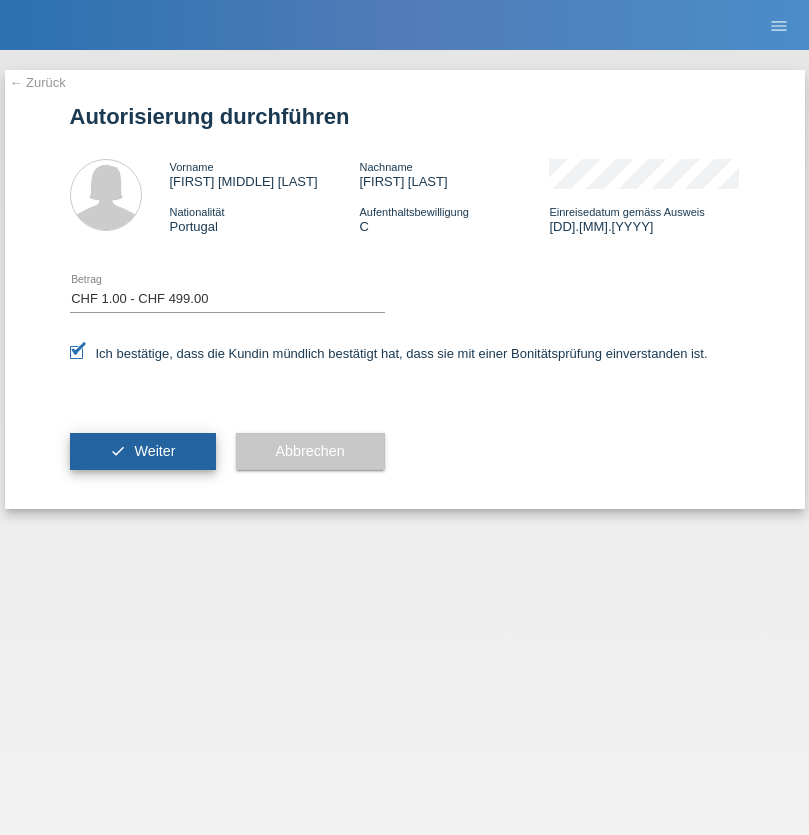 click on "Weiter" at bounding box center (154, 451) 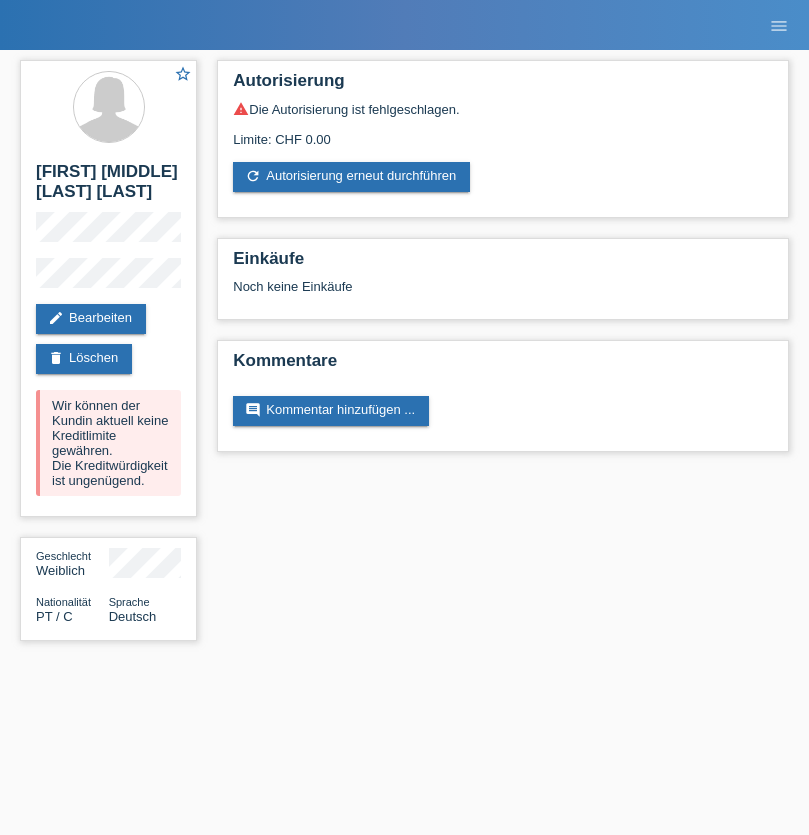scroll, scrollTop: 0, scrollLeft: 0, axis: both 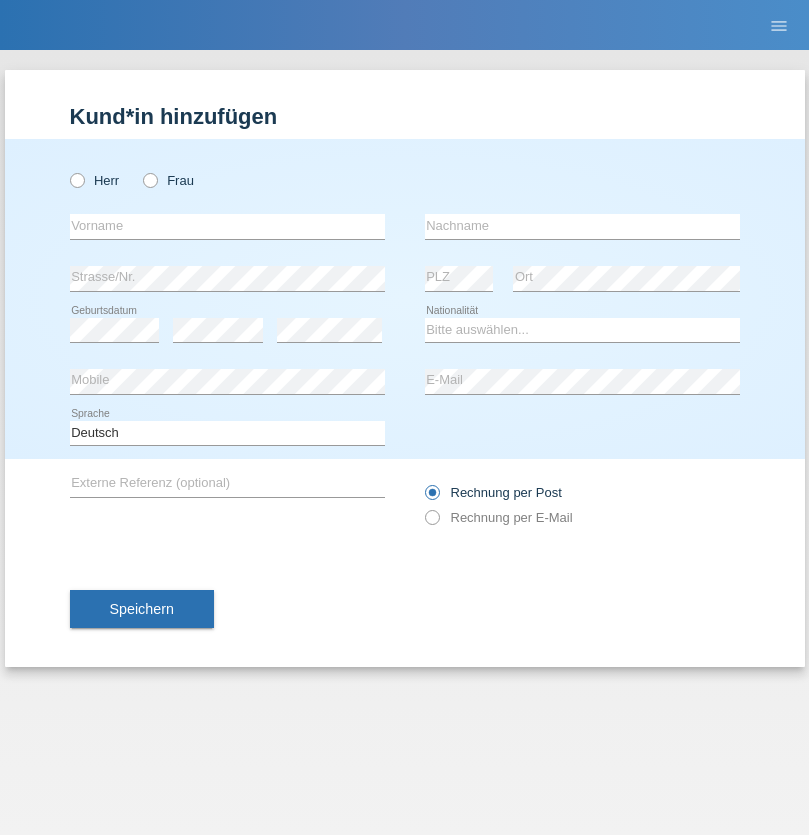 radio on "true" 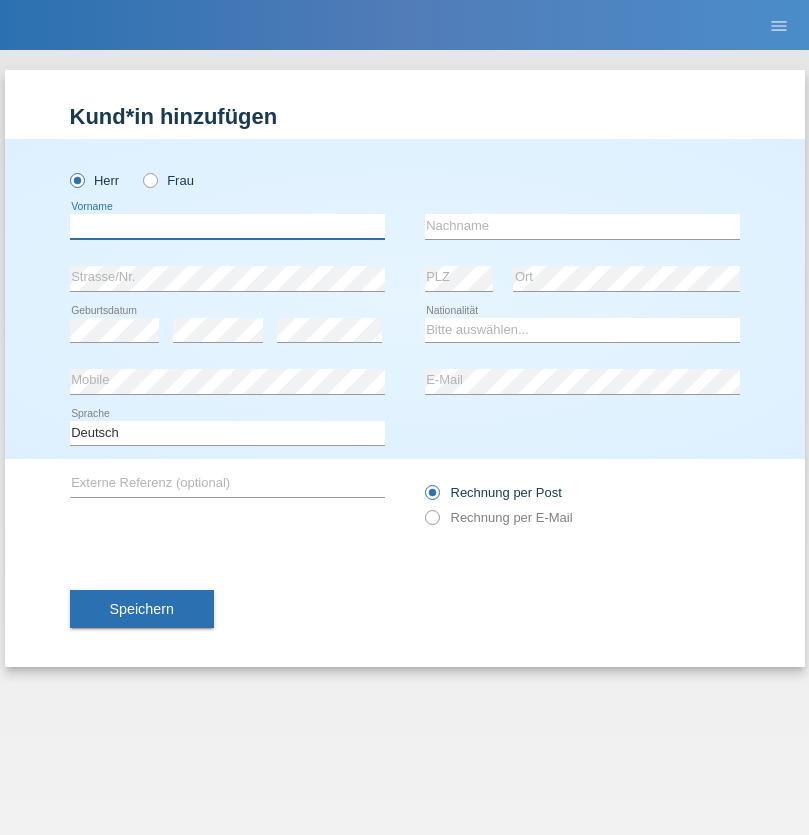 click at bounding box center [227, 226] 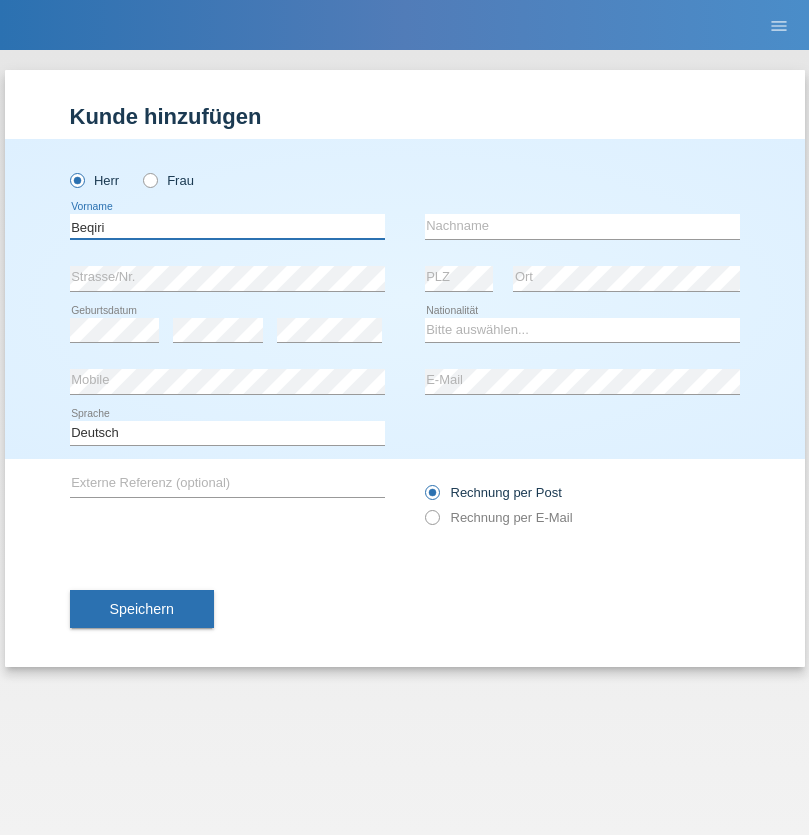 type on "Beqiri" 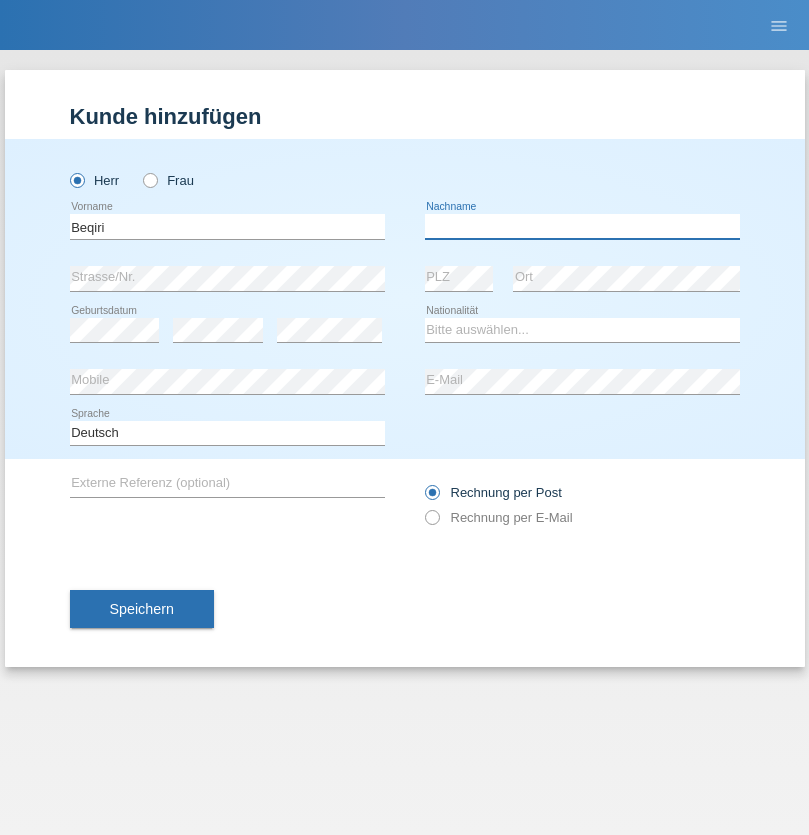 click at bounding box center [582, 226] 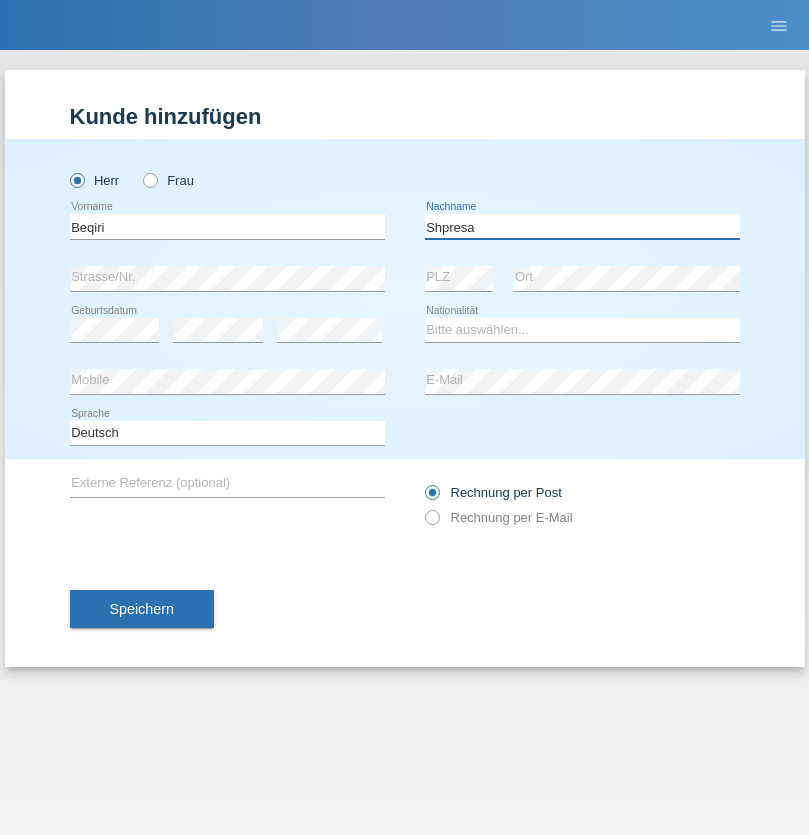type on "Shpresa" 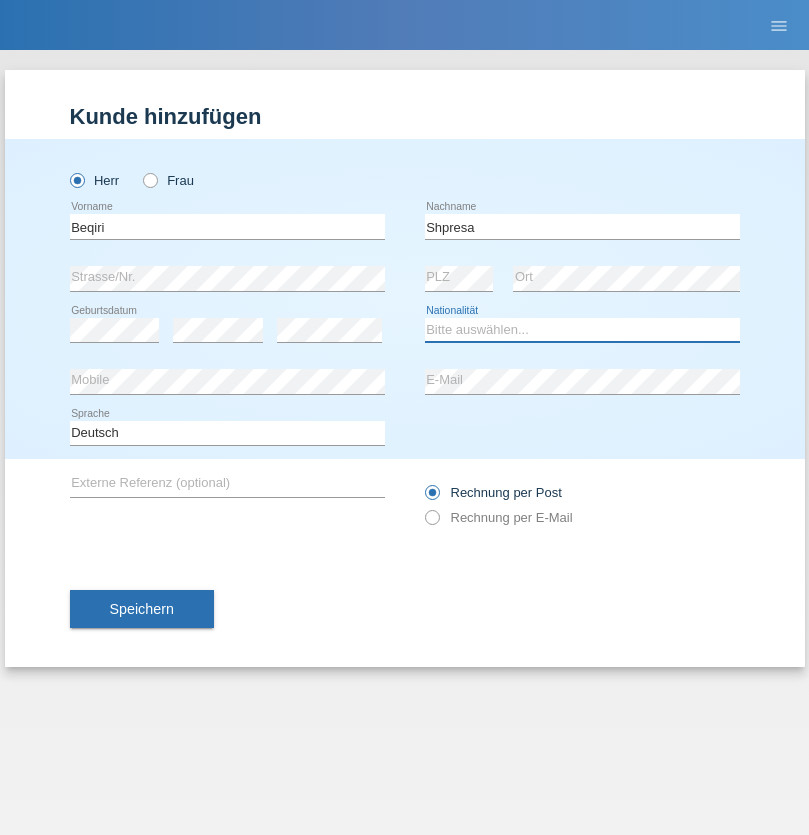select on "XK" 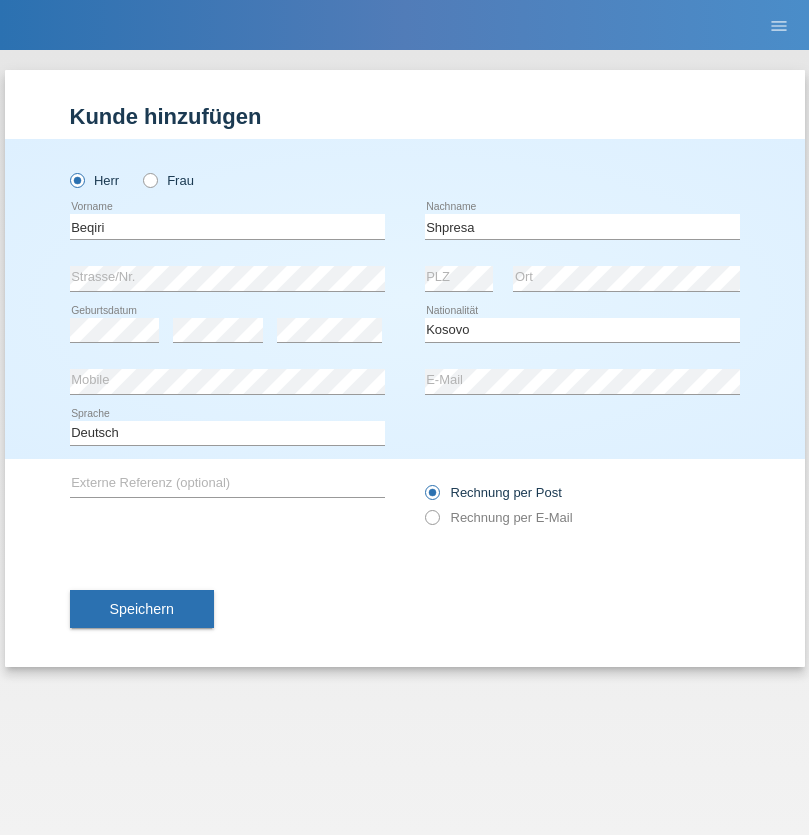 select on "C" 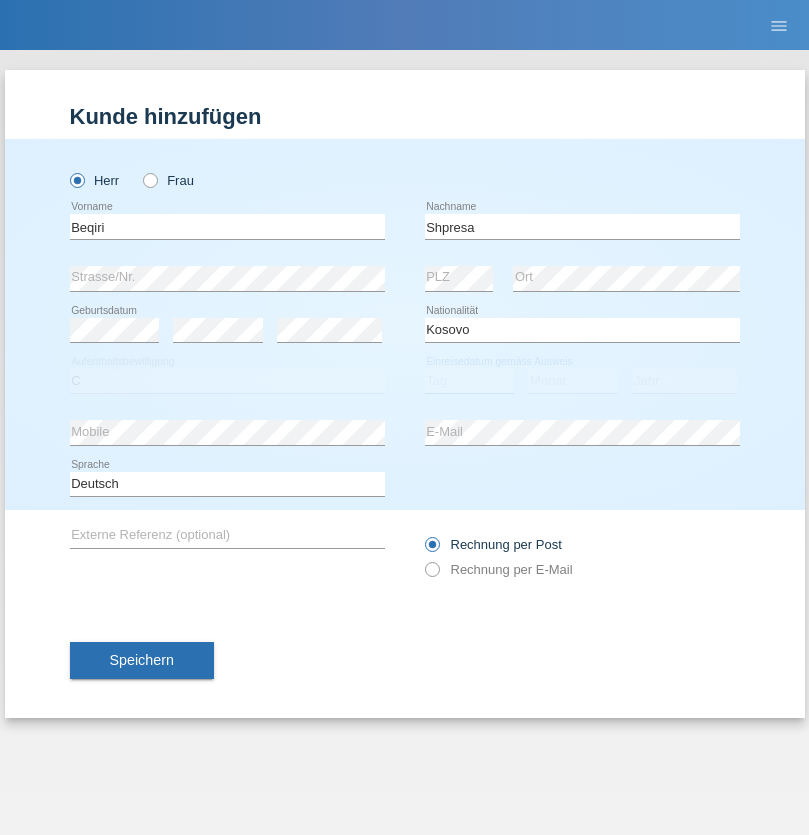 select on "08" 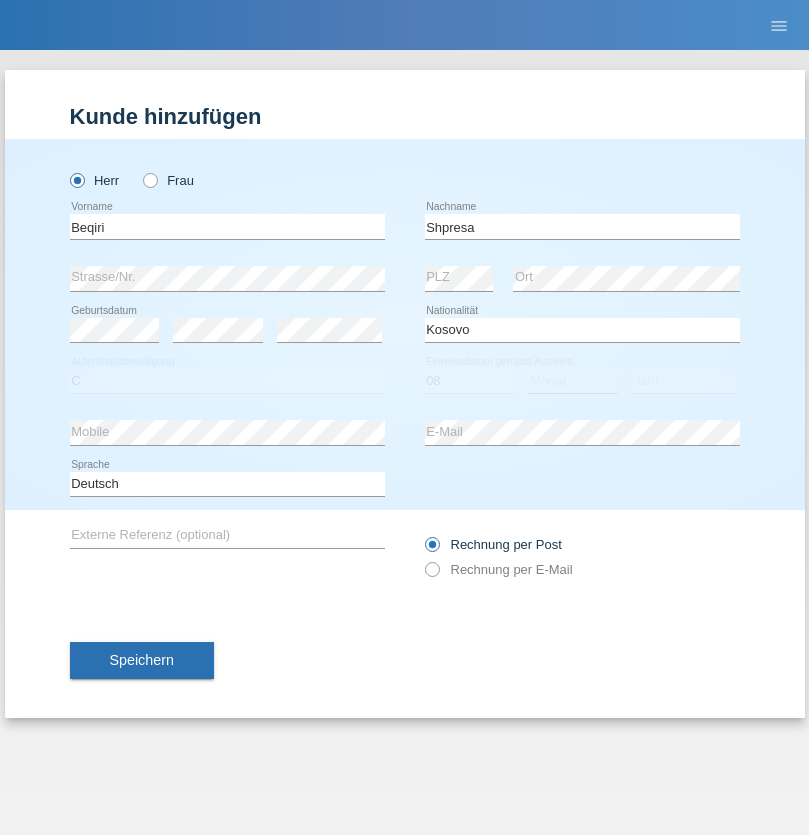 select on "02" 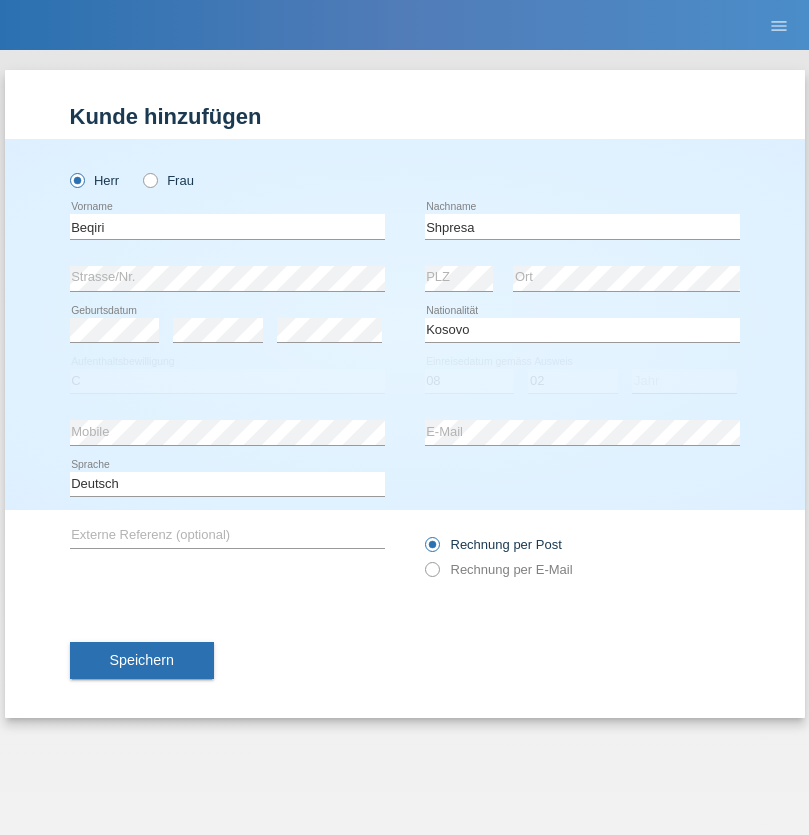 select on "1979" 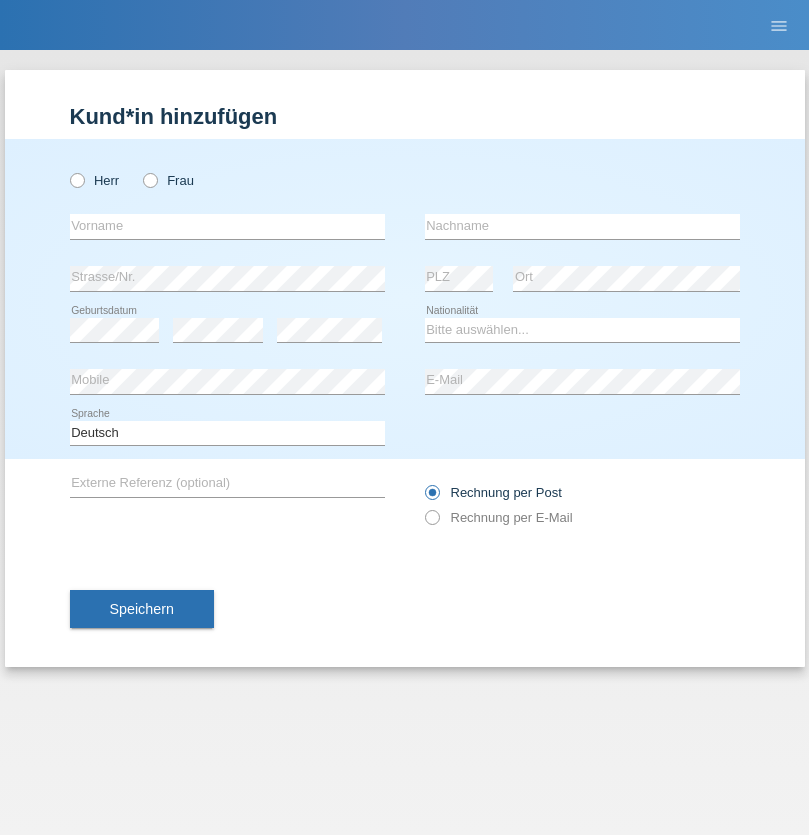 scroll, scrollTop: 0, scrollLeft: 0, axis: both 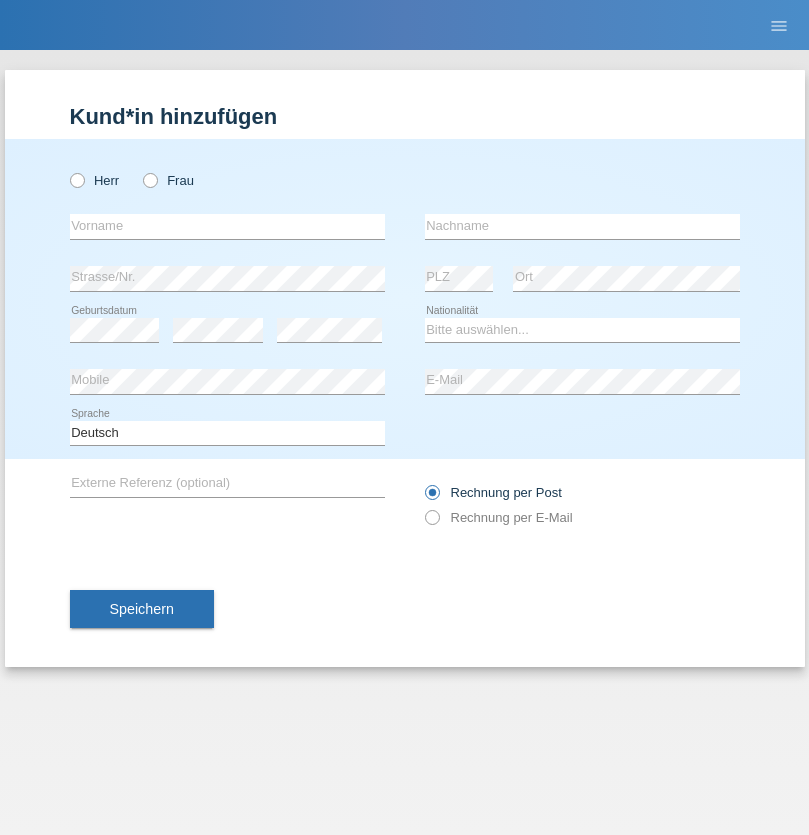 radio on "true" 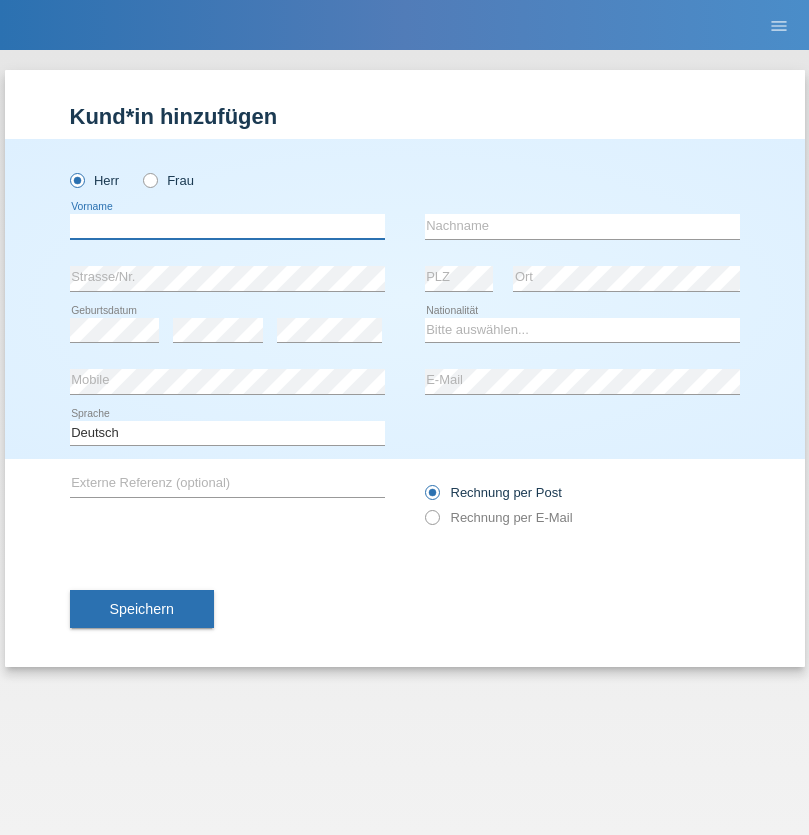 click at bounding box center (227, 226) 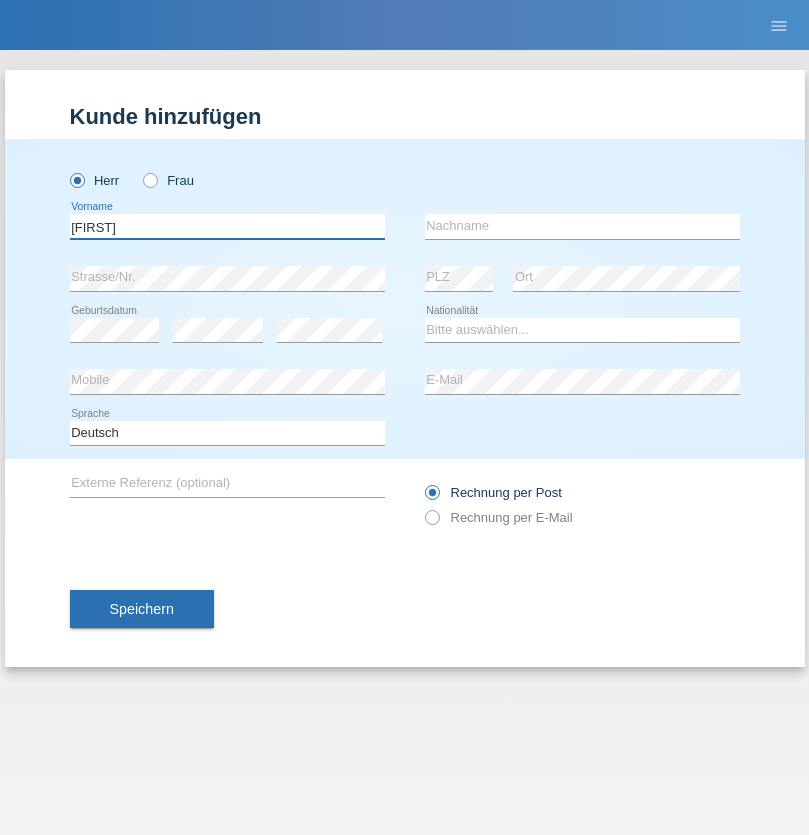 type on "Timo" 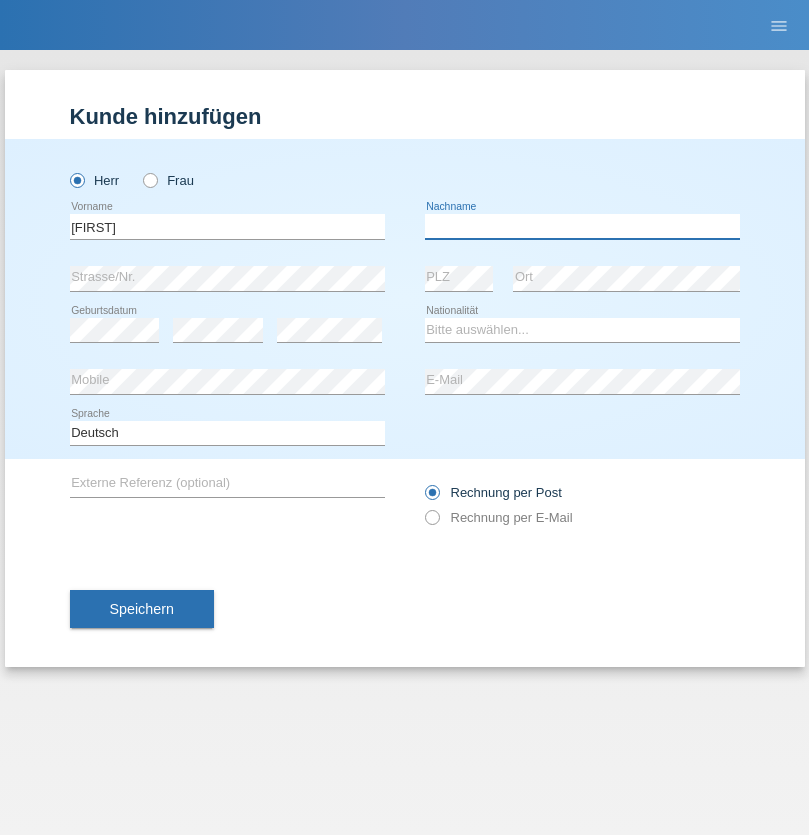 click at bounding box center [582, 226] 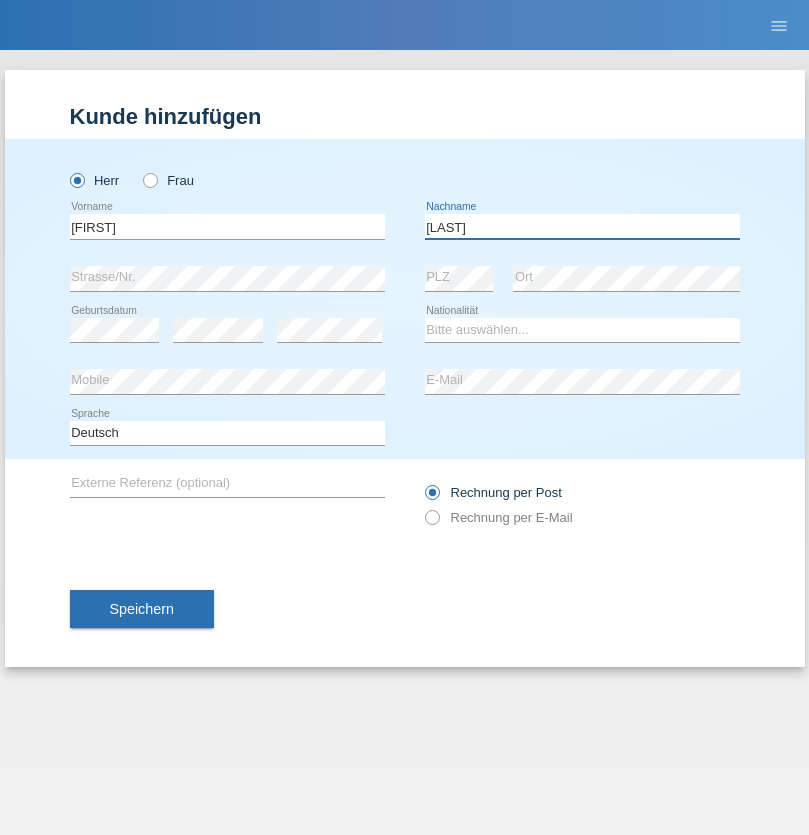type on "Ledermann" 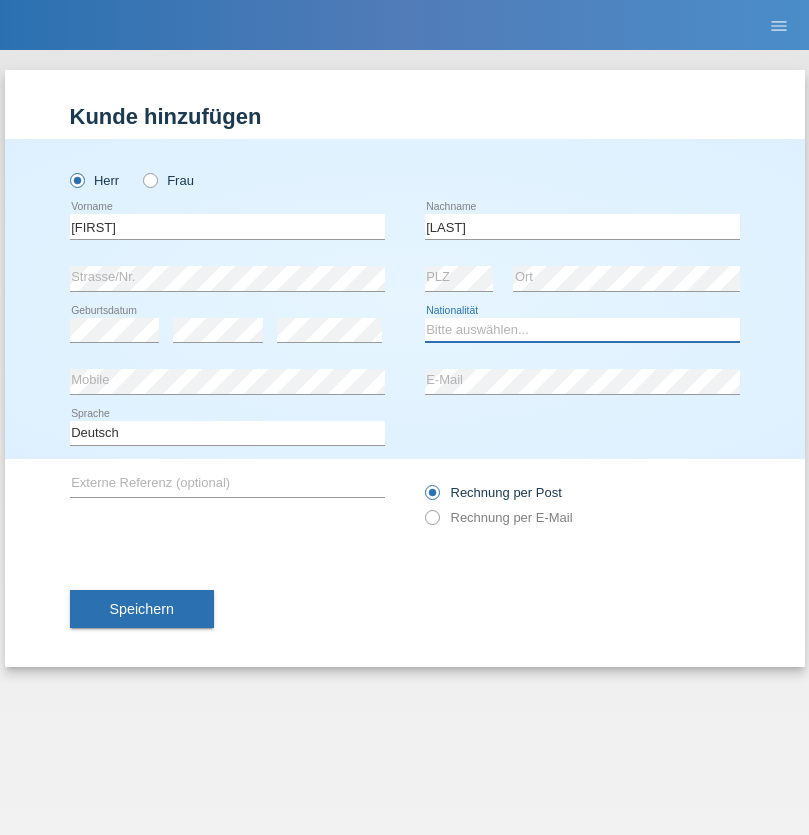 select on "CH" 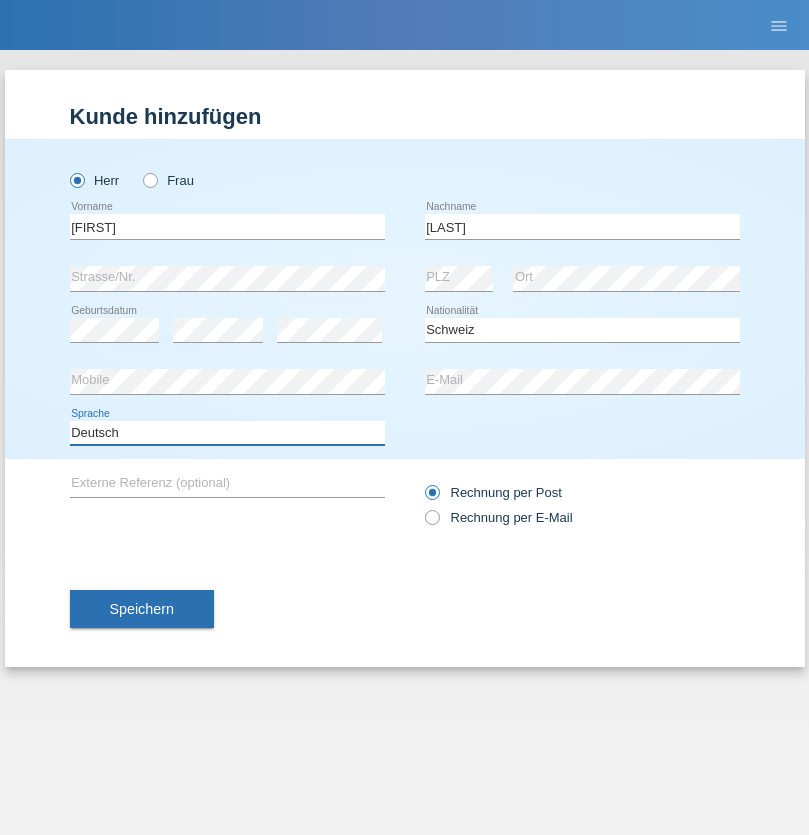 select on "en" 